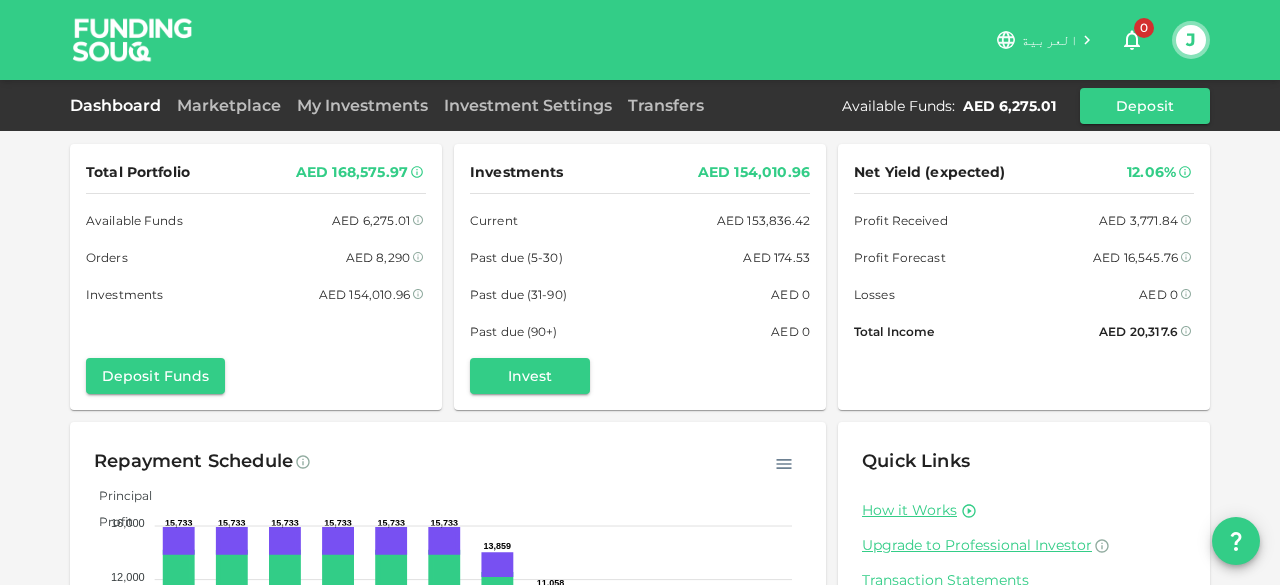 scroll, scrollTop: 0, scrollLeft: 0, axis: both 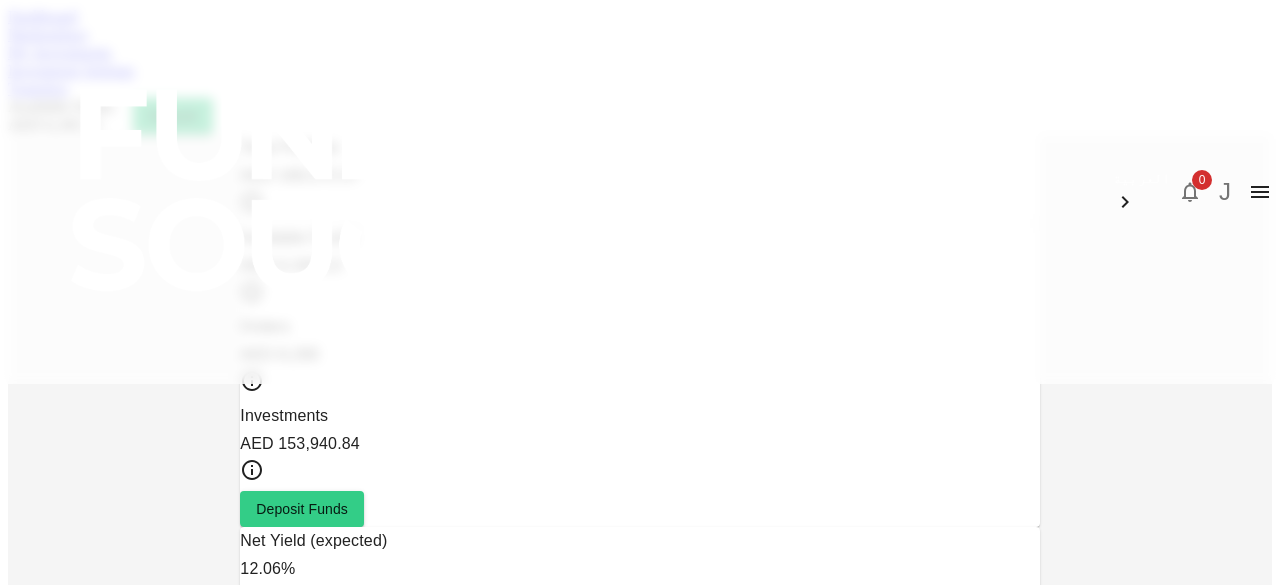 click on "Marketplace" at bounding box center (48, 34) 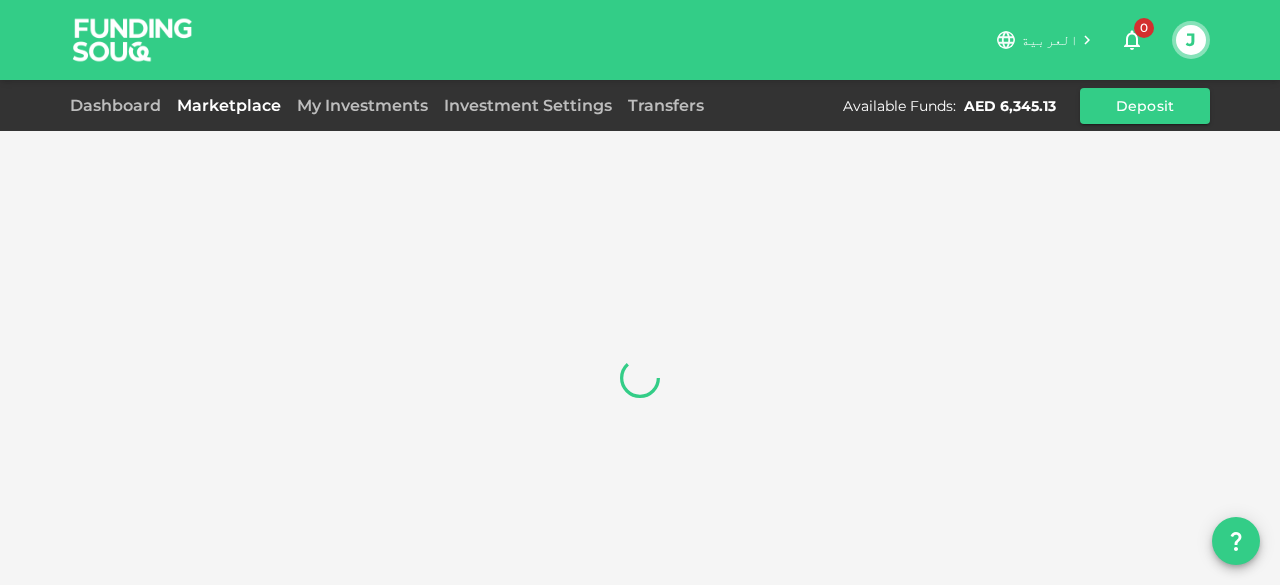 scroll, scrollTop: 0, scrollLeft: 0, axis: both 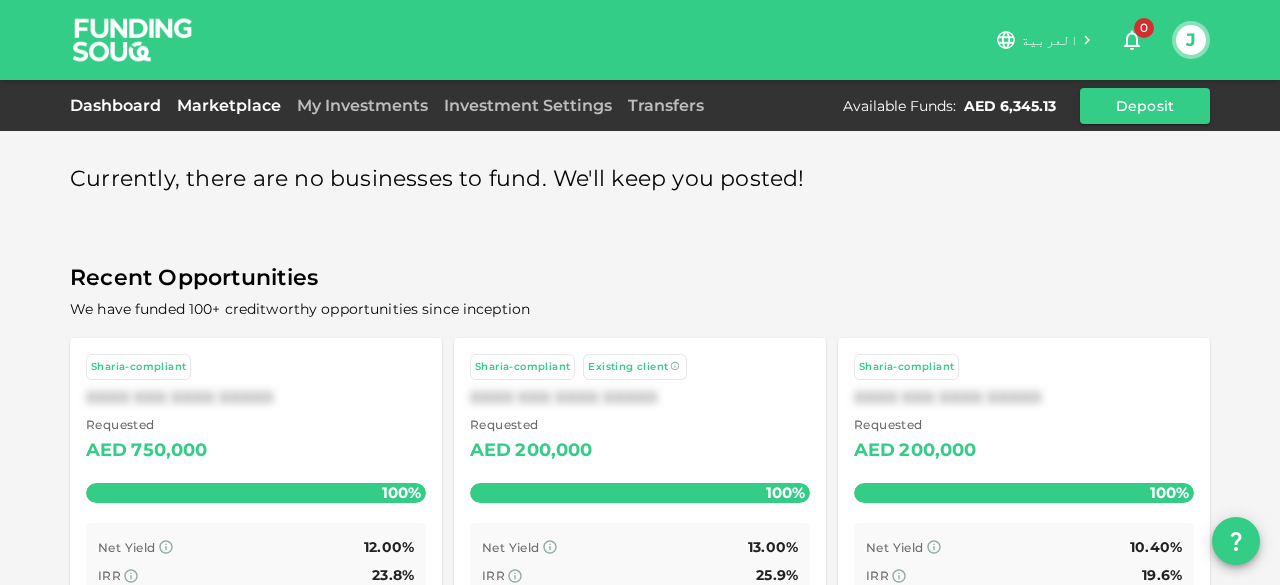 click on "Dashboard" at bounding box center (119, 105) 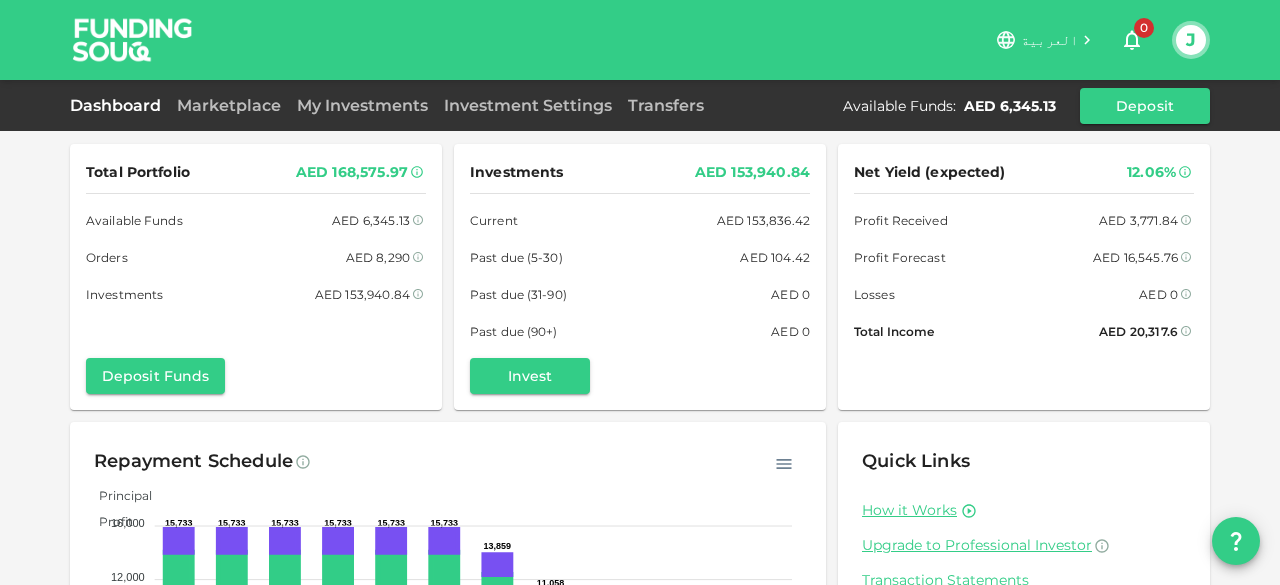 click at bounding box center [133, 39] 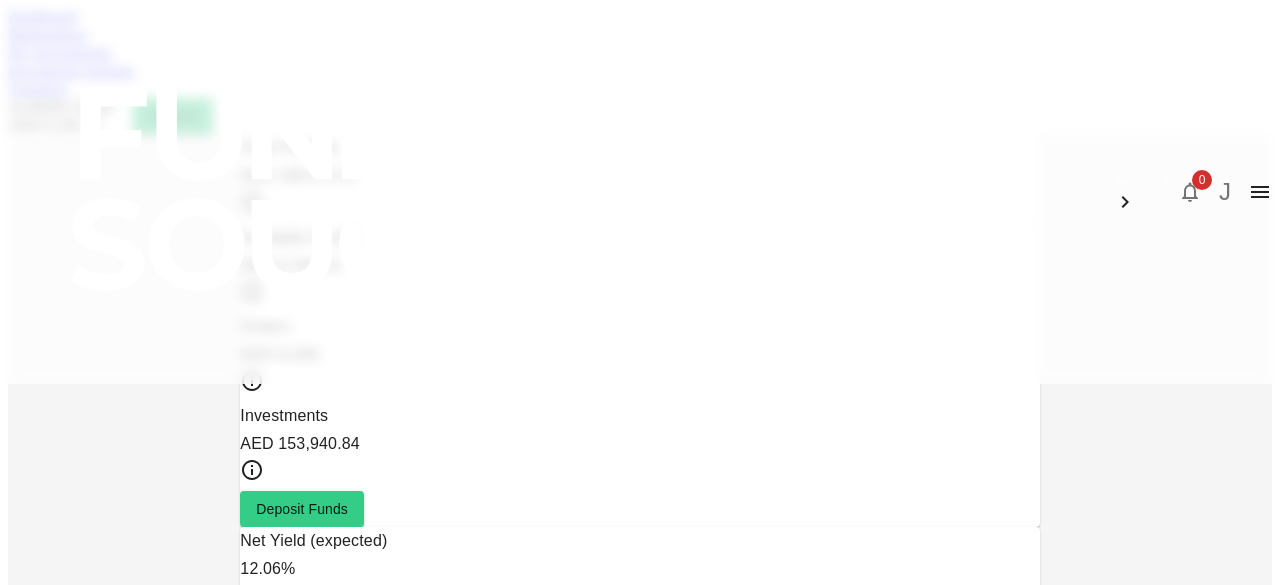 scroll, scrollTop: 0, scrollLeft: 0, axis: both 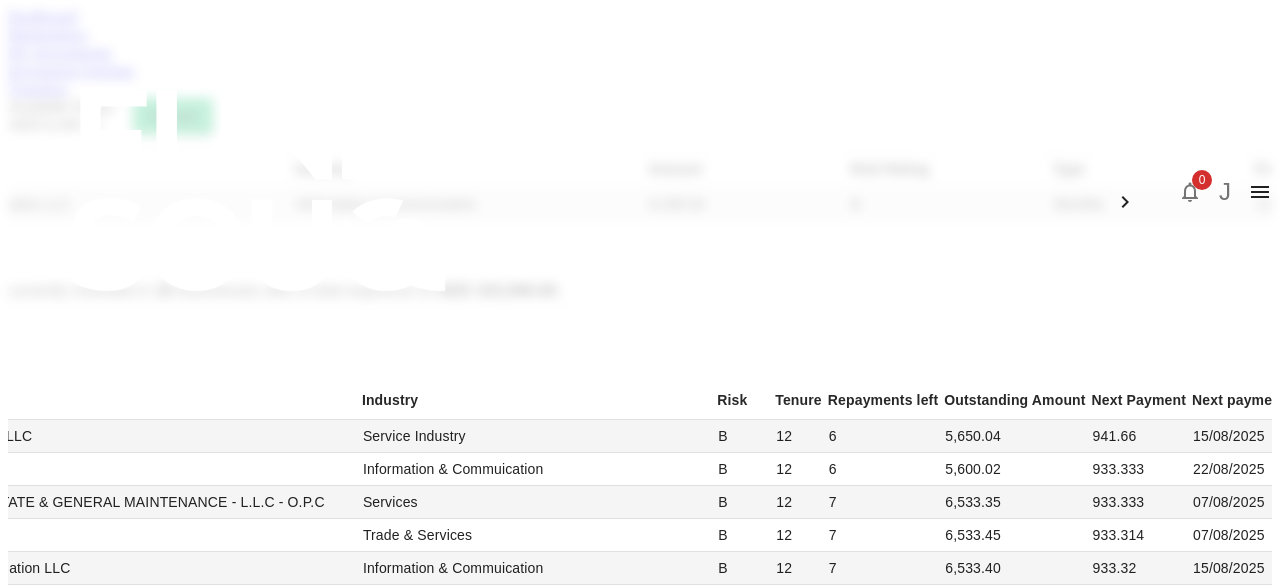 click on "See more" at bounding box center (1383, 865) 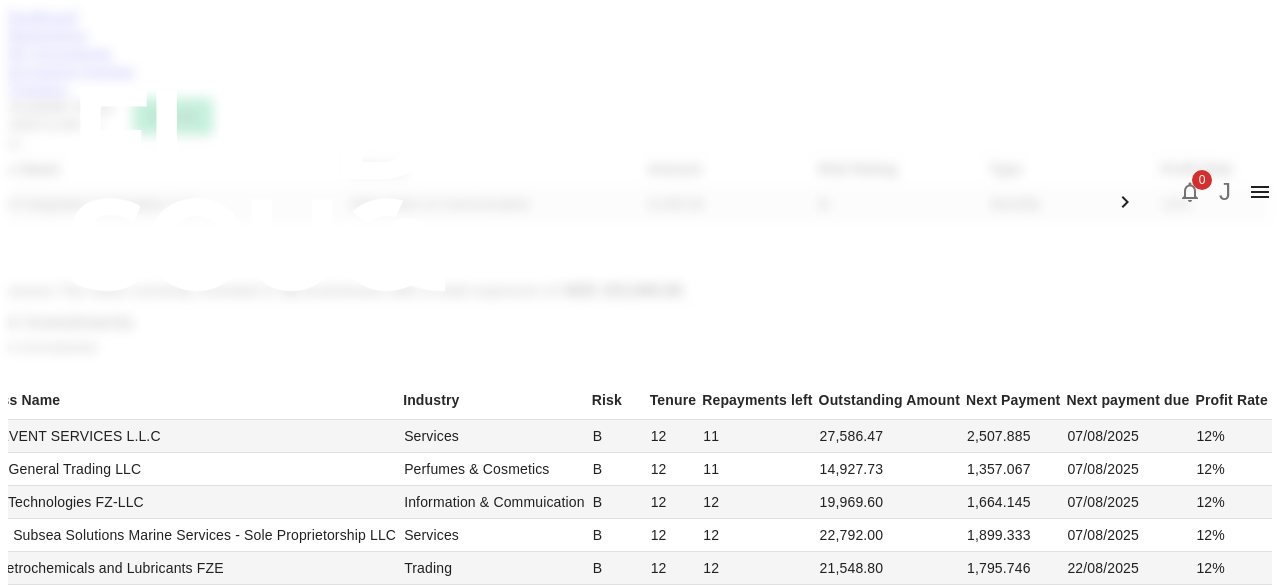 scroll, scrollTop: 69, scrollLeft: 0, axis: vertical 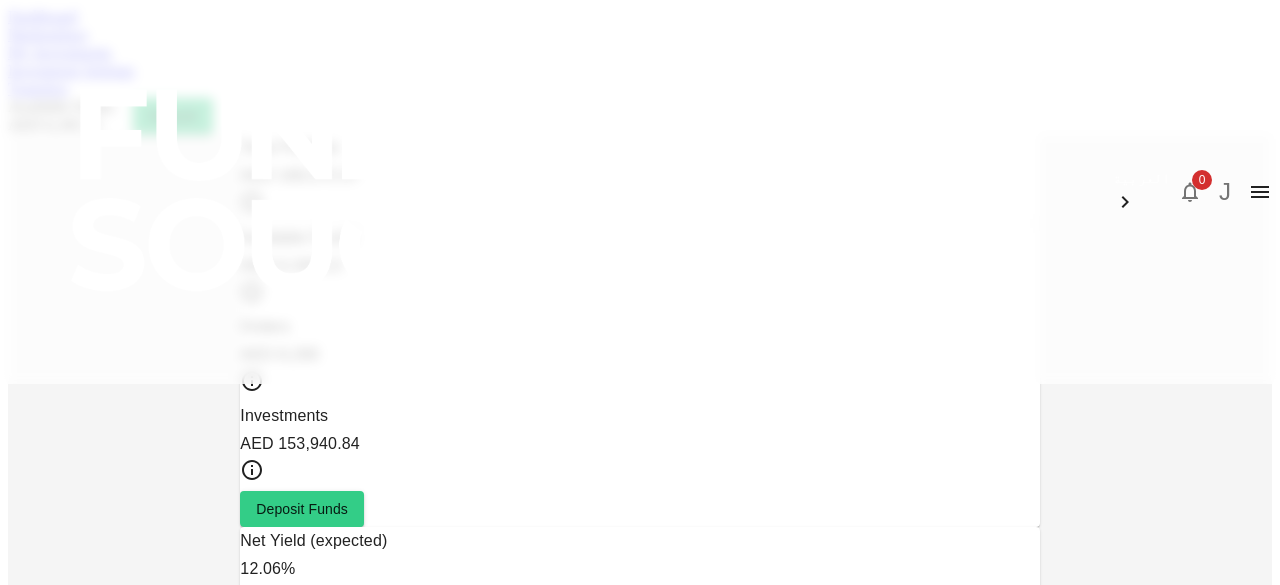 click on "Total Portfolio   AED 168,575.97   Available Funds   AED 6,345.13   Orders   AED 8,290   Investments   AED 153,940.84 Deposit Funds   Net Yield (expected)   12.06%   Profit Received   AED 3,771.84   Profit Forecast   AED 16,545.76   Losses   AED 0   Total Income   AED 20,317.6   Investments   AED 153,940.84   Current   AED 153,836.42   Past due (5-30)   AED 104.42   Past due (31-90)   AED 0   Past due (90+)   AED 0 Invest   Repayment Schedule Principal Profit 16,000 16,000 12,000 12,000 8,000 8,000 4,000 4,000 0 0 15,733 15,733 15,733 15,733 15,733 15,733 13,859 11,058 10,610 9,327 9,224 5,359 Aug Aug Sep Sep Oct Oct Nov Nov Dec Dec Jan Jan Feb Feb Mar Mar Apr Apr May May Jun Jun Jul Jul   Quick Links How it Works Upgrade to Professional Investor Transaction Statements Transfer History Credit Scoring Process Statistics FAQs Contact us" at bounding box center (640, 972) 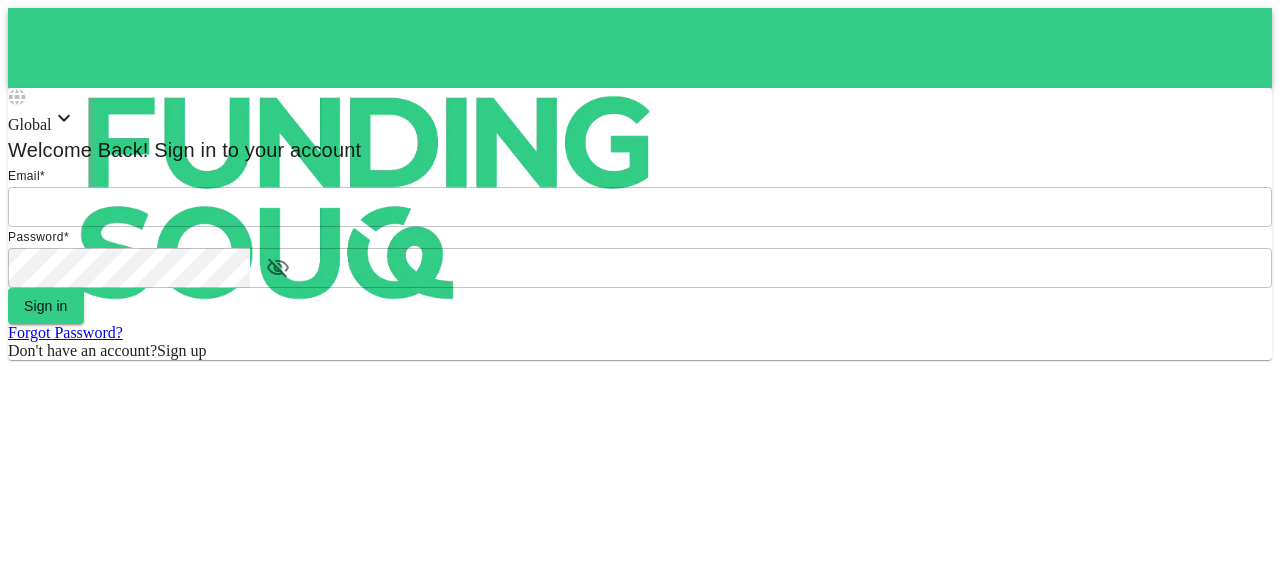 scroll, scrollTop: 0, scrollLeft: 0, axis: both 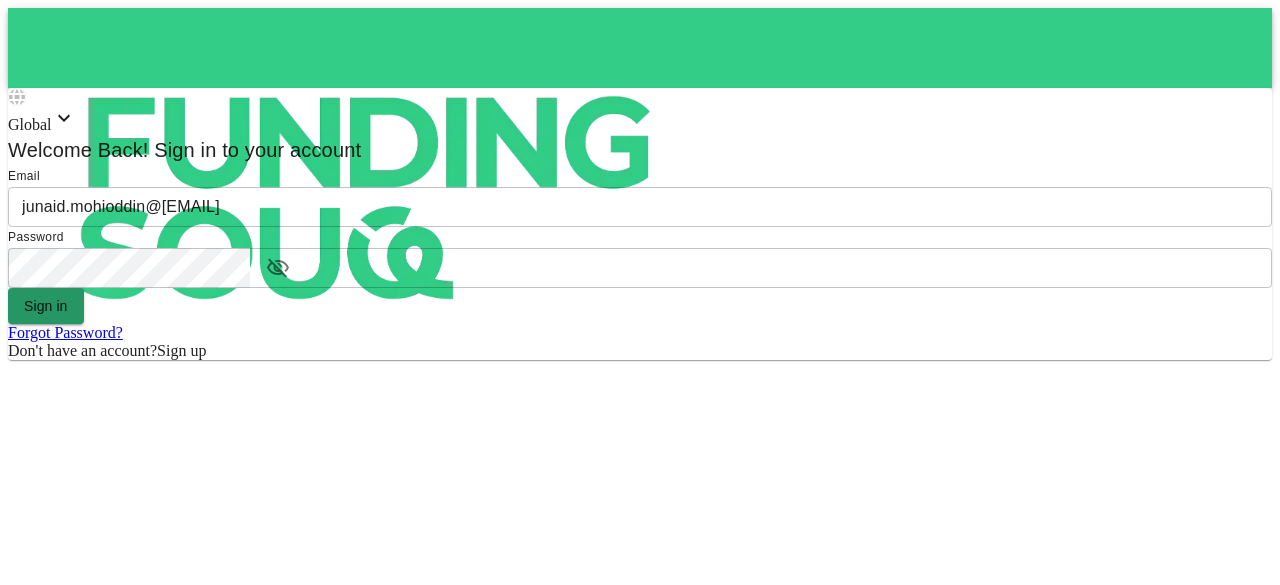 click on "Sign in" at bounding box center [46, 306] 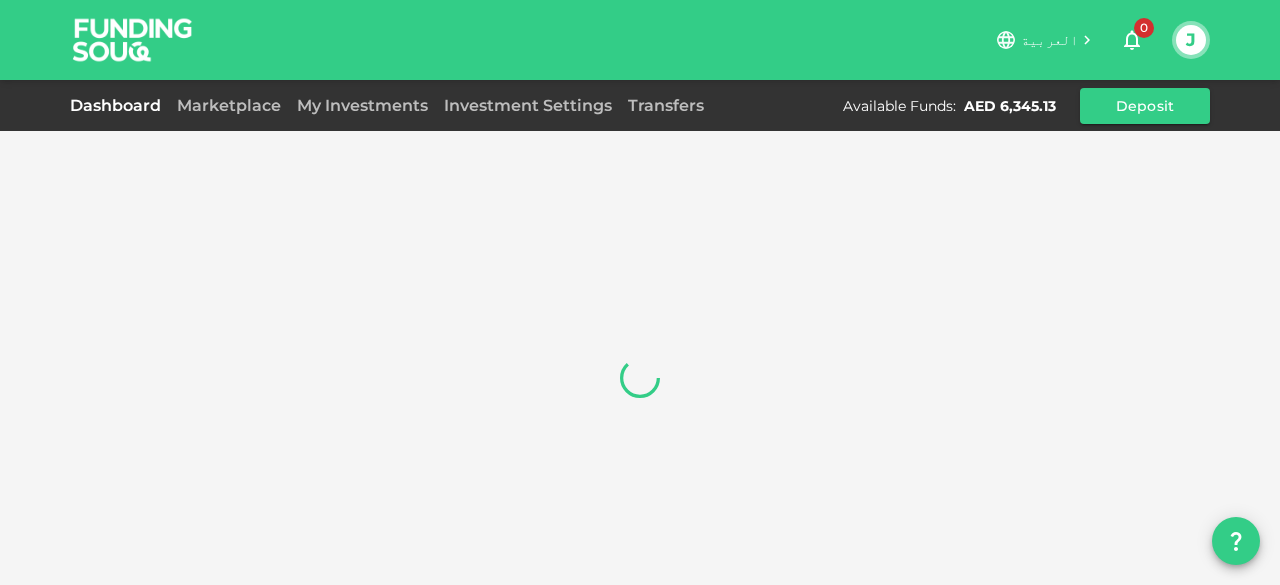 scroll, scrollTop: 0, scrollLeft: 0, axis: both 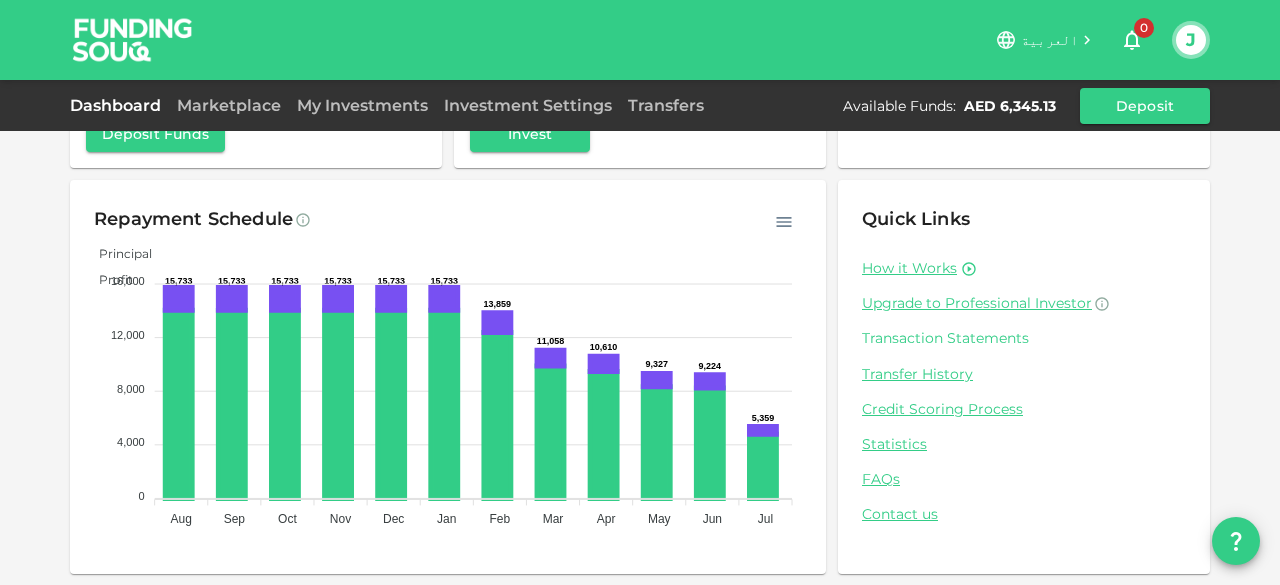 click on "Transaction Statements" at bounding box center (1024, 338) 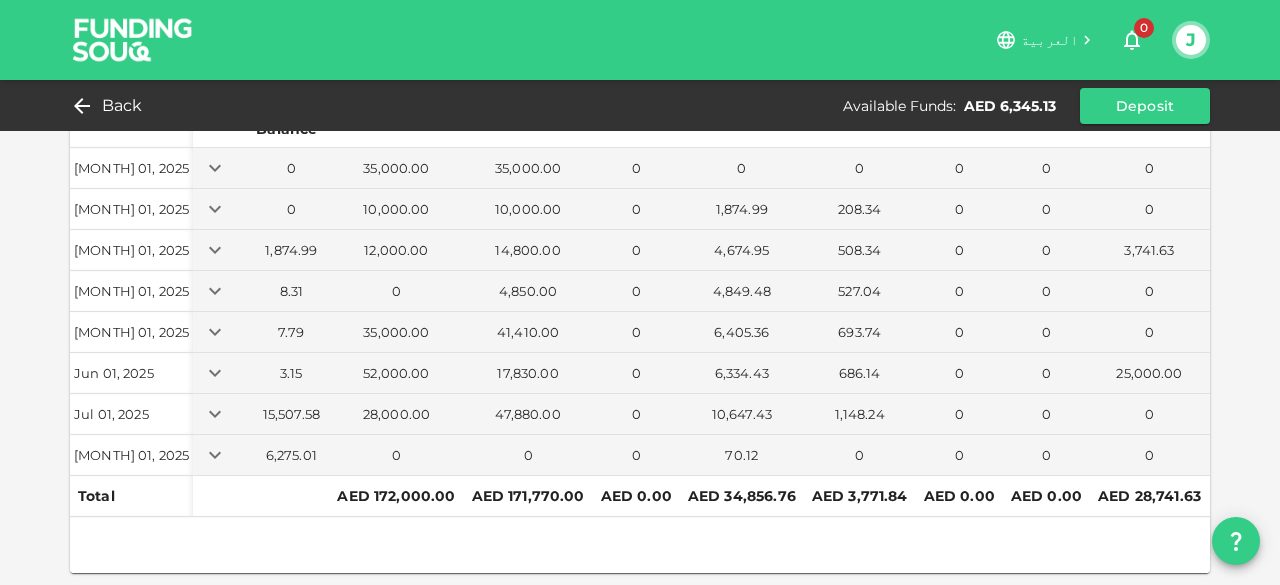 scroll, scrollTop: 0, scrollLeft: 0, axis: both 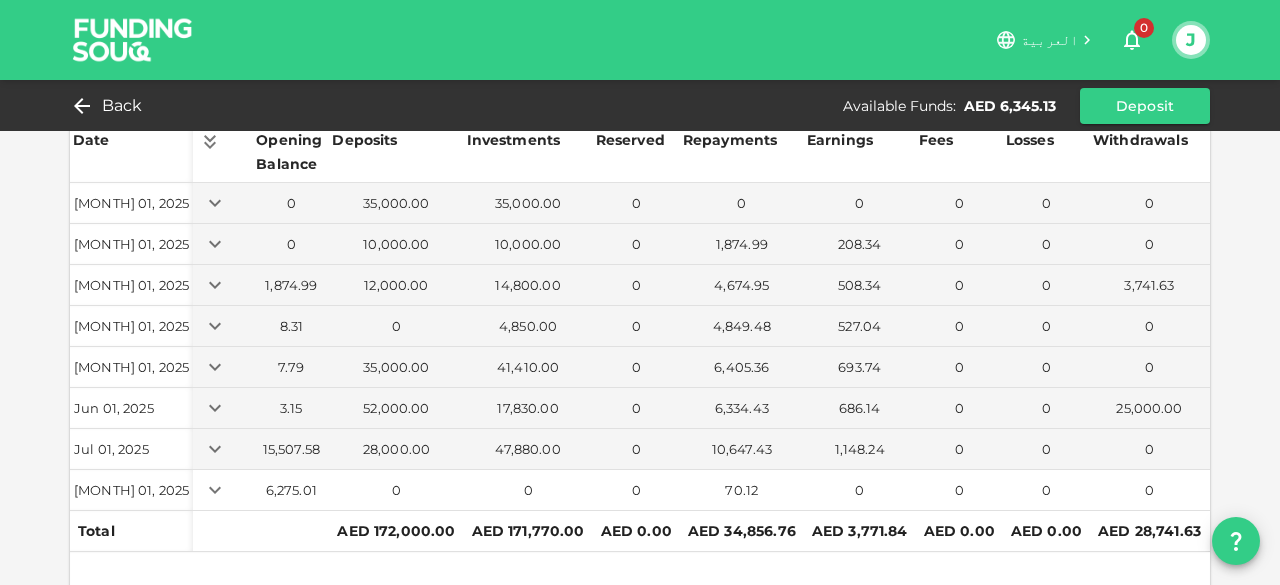 click 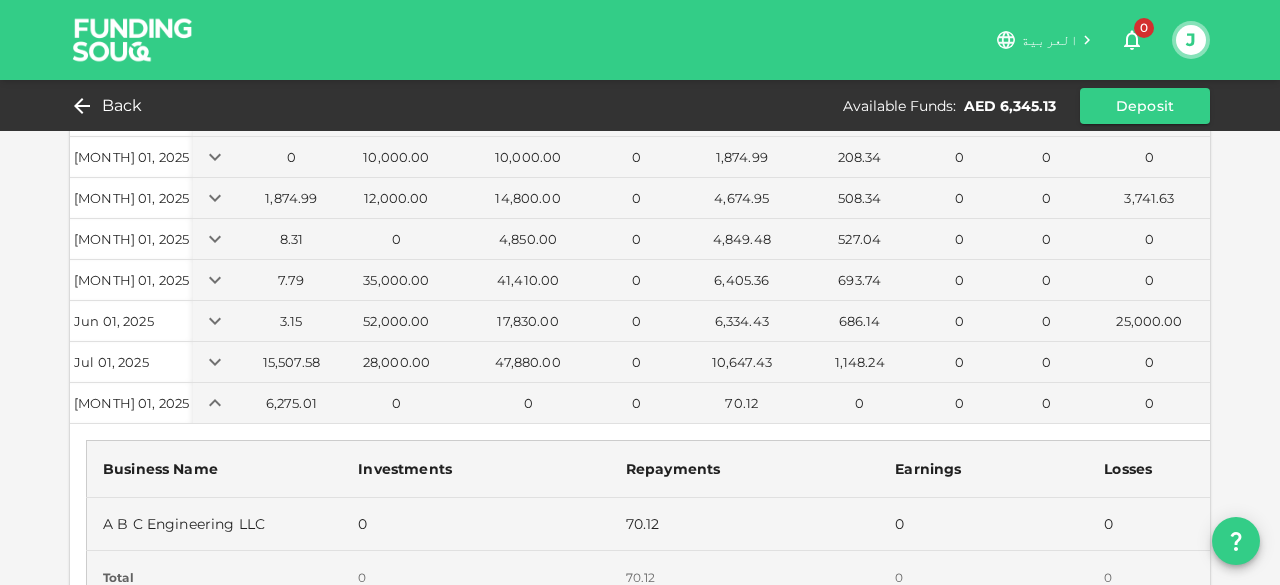 scroll, scrollTop: 172, scrollLeft: 0, axis: vertical 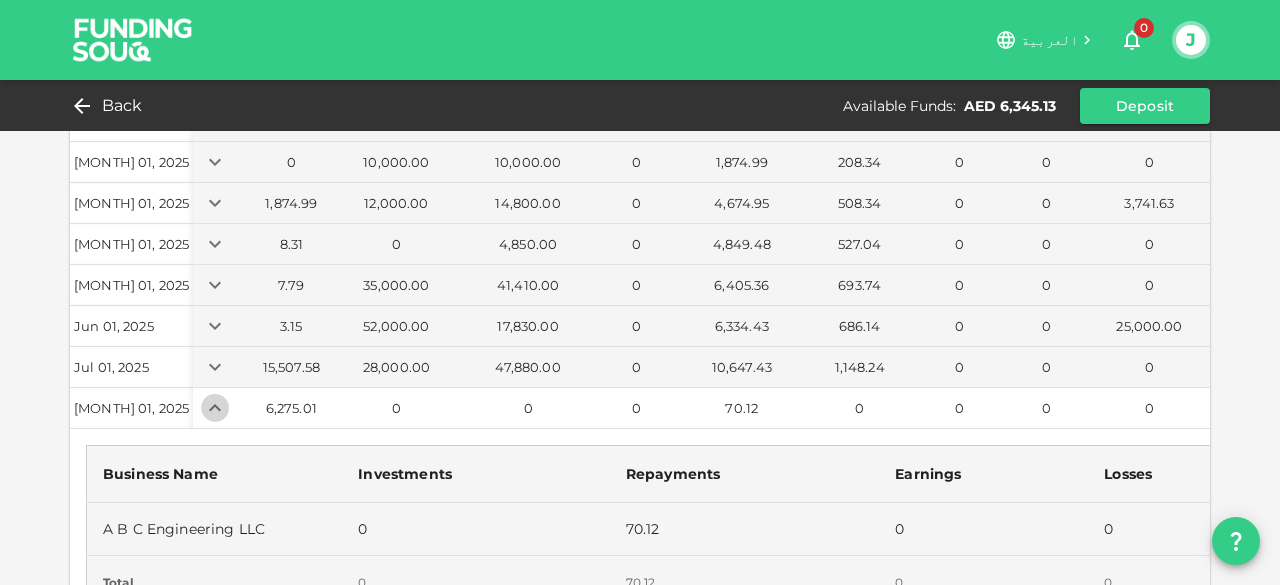 click 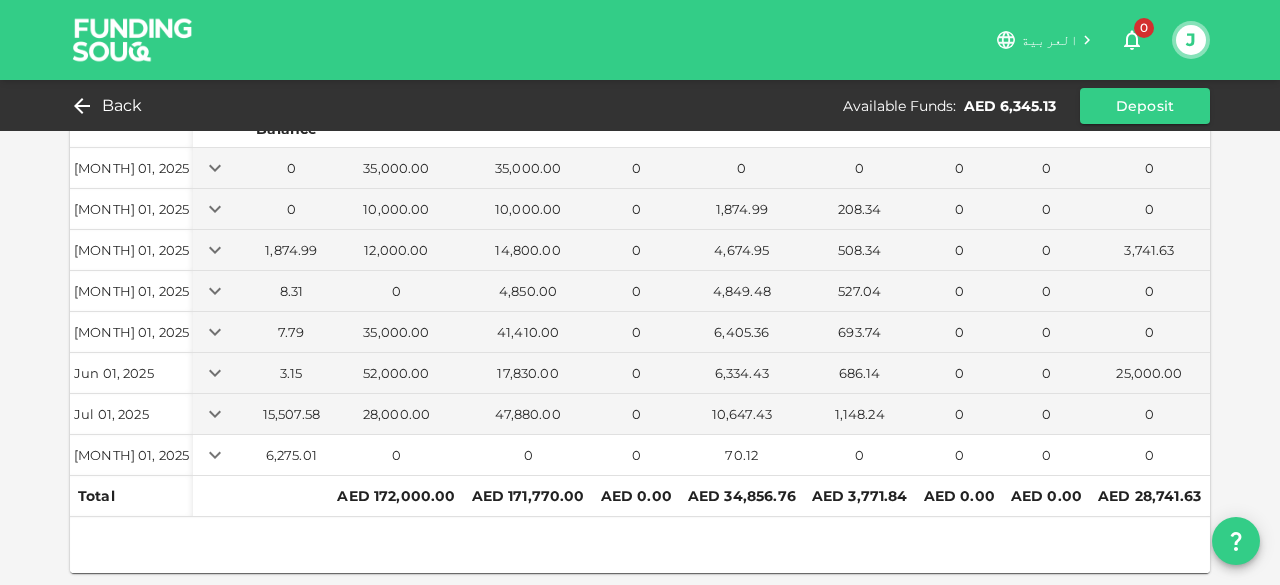 scroll, scrollTop: 136, scrollLeft: 0, axis: vertical 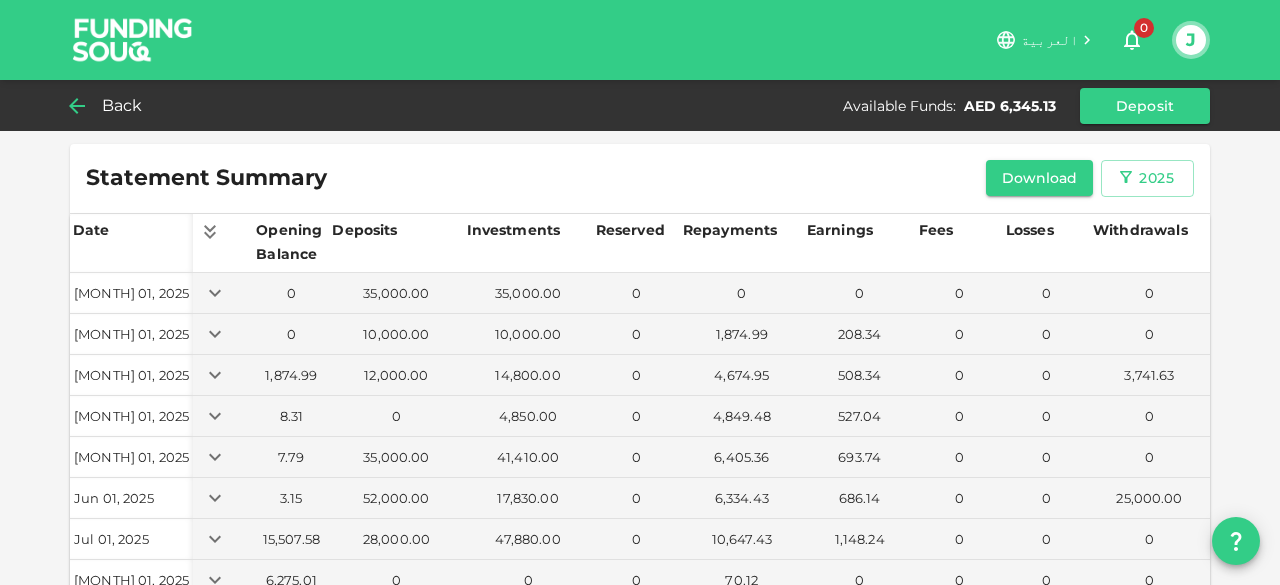 click on "Back" at bounding box center (110, 106) 